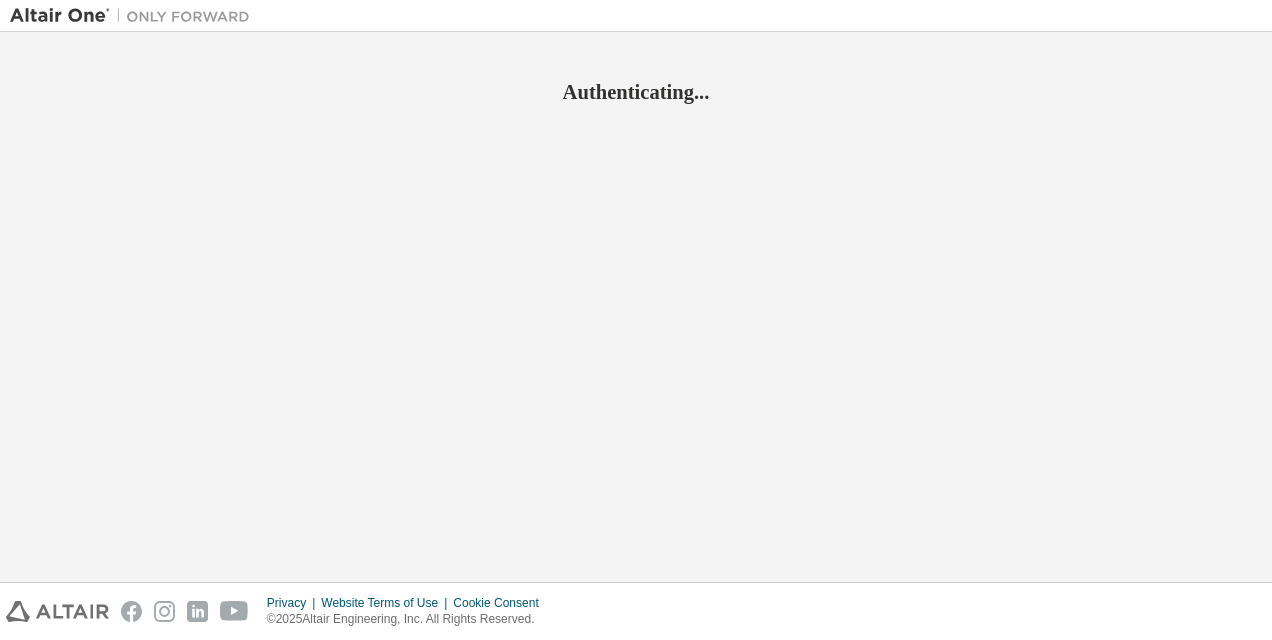 scroll, scrollTop: 0, scrollLeft: 0, axis: both 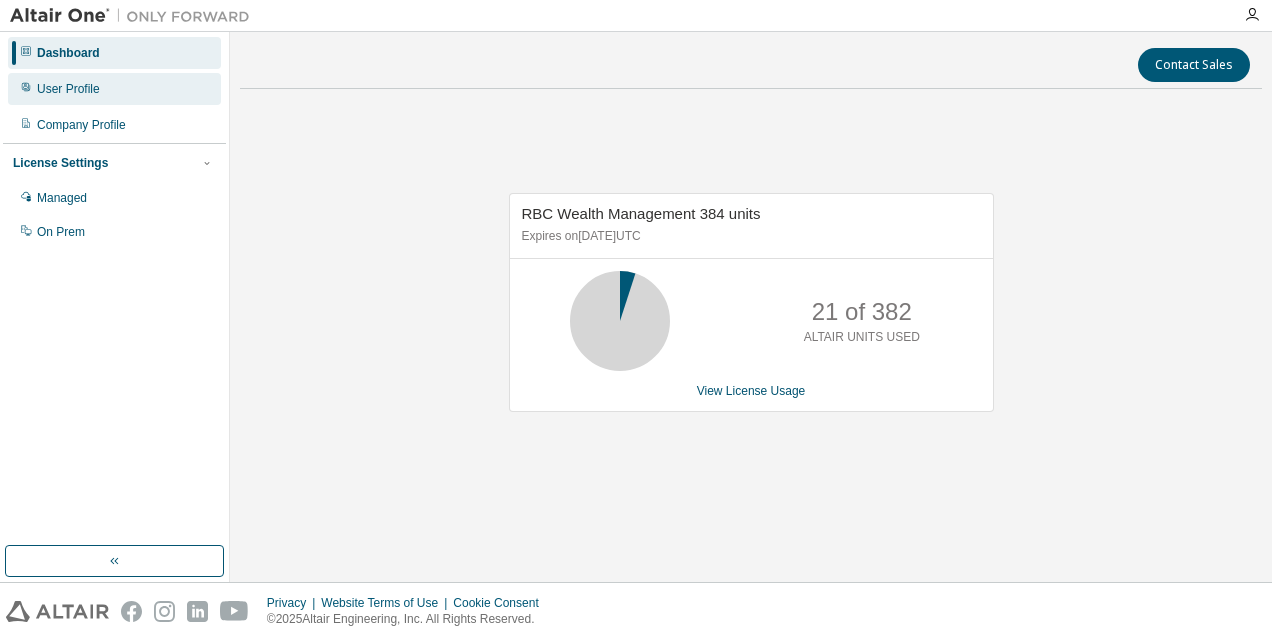 click on "User Profile" at bounding box center [114, 89] 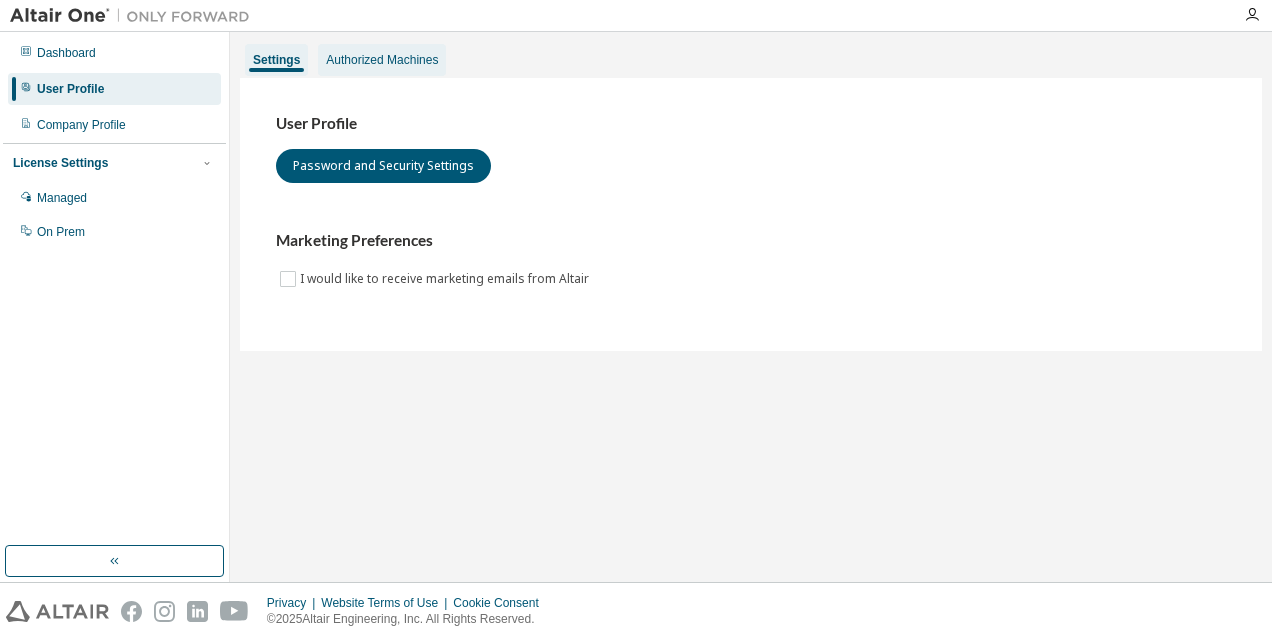 click on "Authorized Machines" at bounding box center [382, 60] 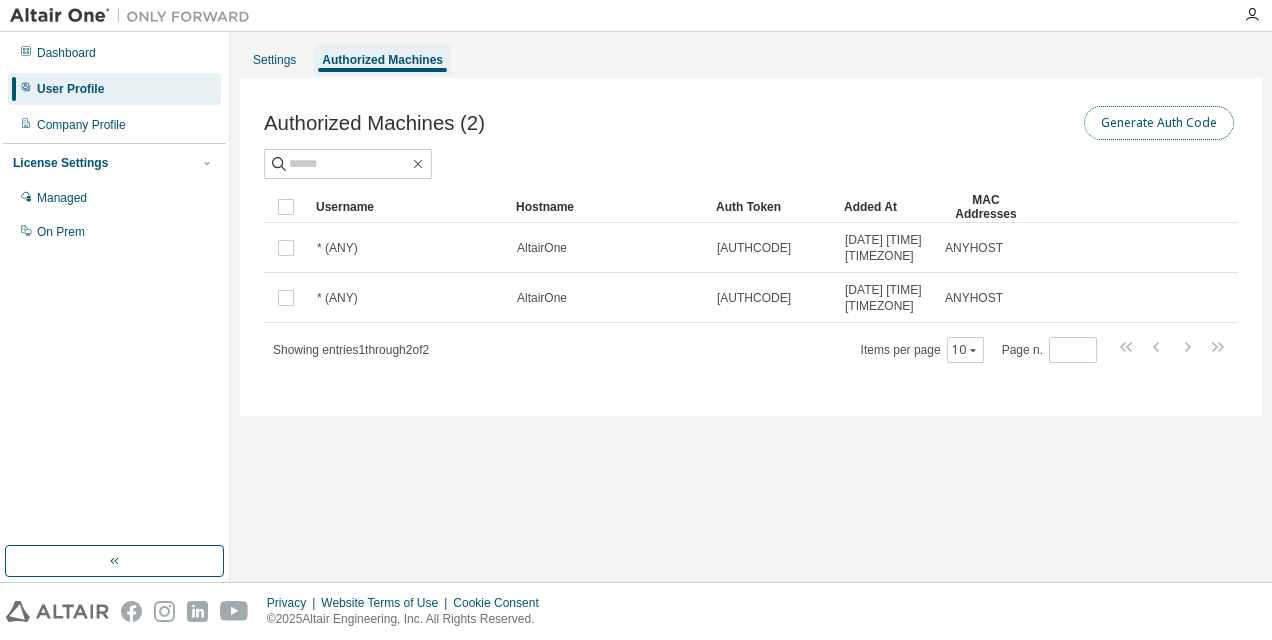 click on "Generate Auth Code" at bounding box center (1159, 123) 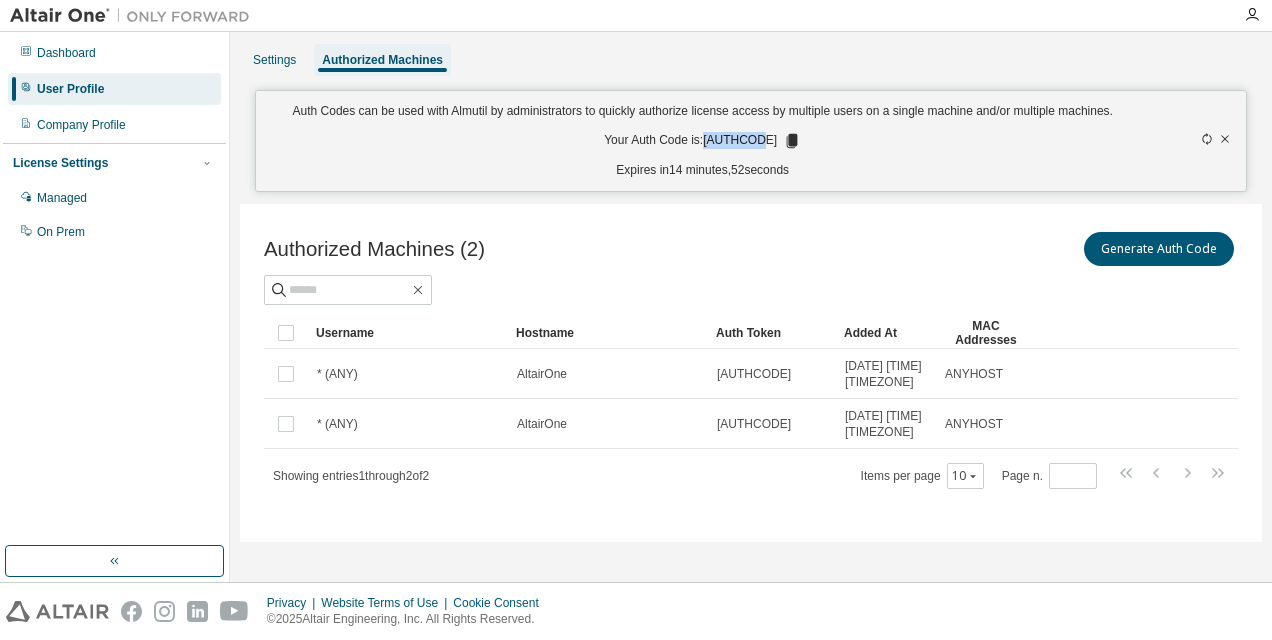 drag, startPoint x: 712, startPoint y: 138, endPoint x: 769, endPoint y: 138, distance: 57 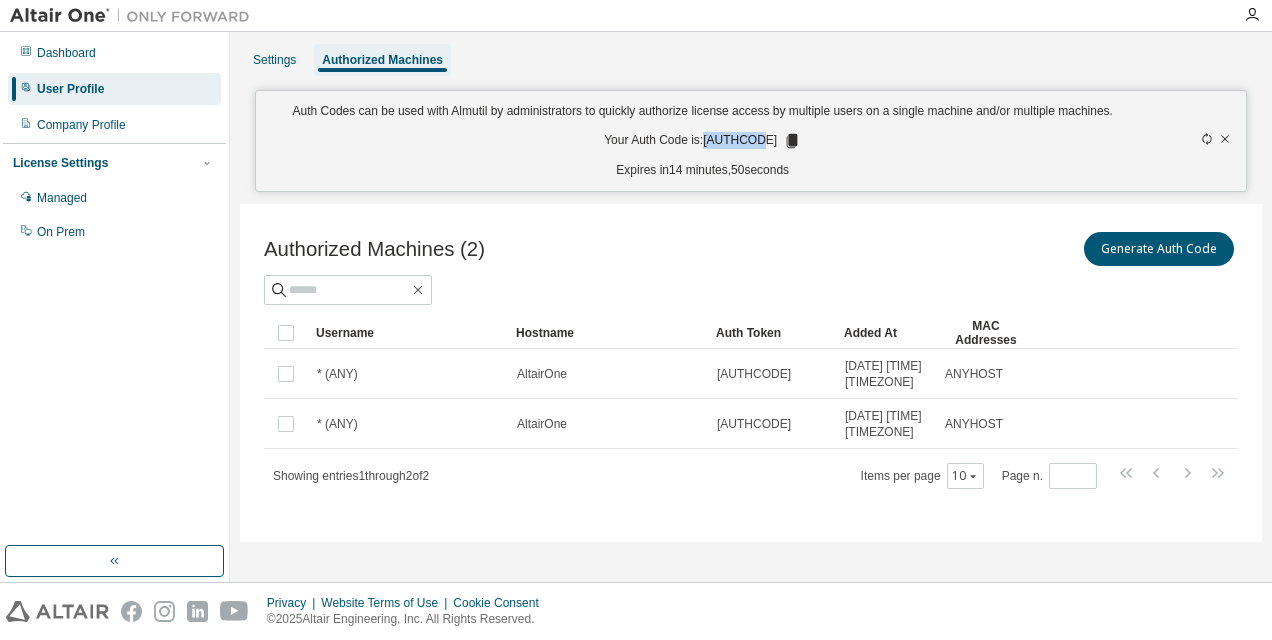 drag, startPoint x: 769, startPoint y: 138, endPoint x: 756, endPoint y: 138, distance: 13 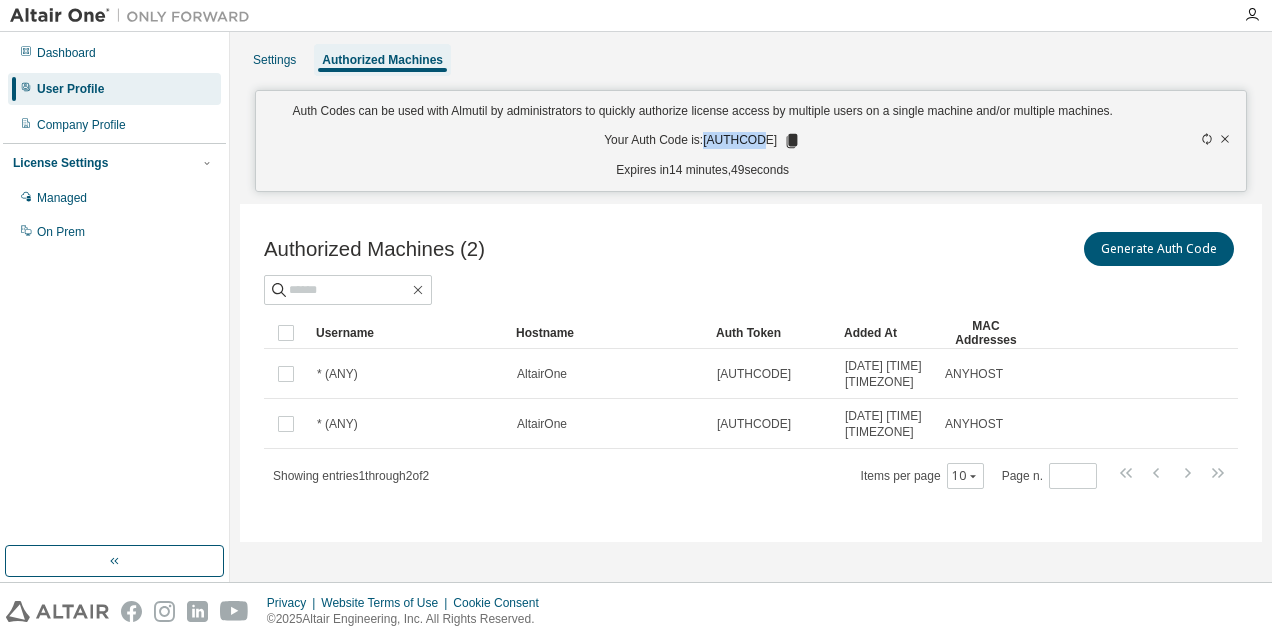 copy on "NBOD4U9U" 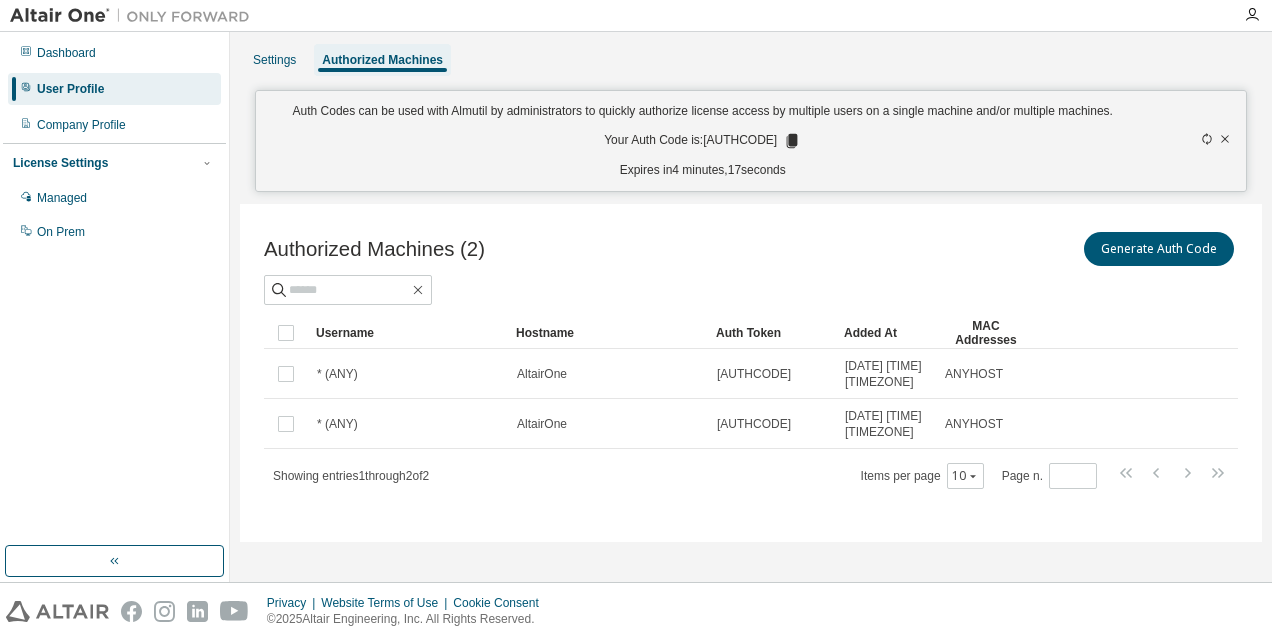 click on "Username Hostname Auth Token Added At MAC Addresses" at bounding box center (751, 333) 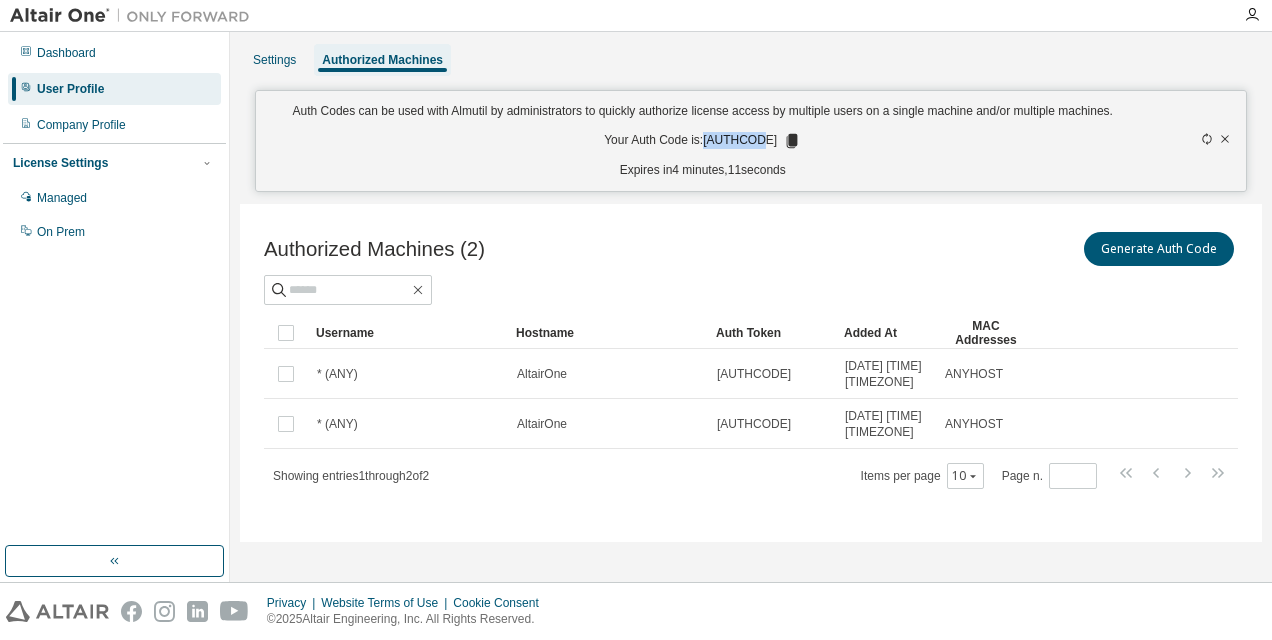 drag, startPoint x: 712, startPoint y: 139, endPoint x: 770, endPoint y: 134, distance: 58.21512 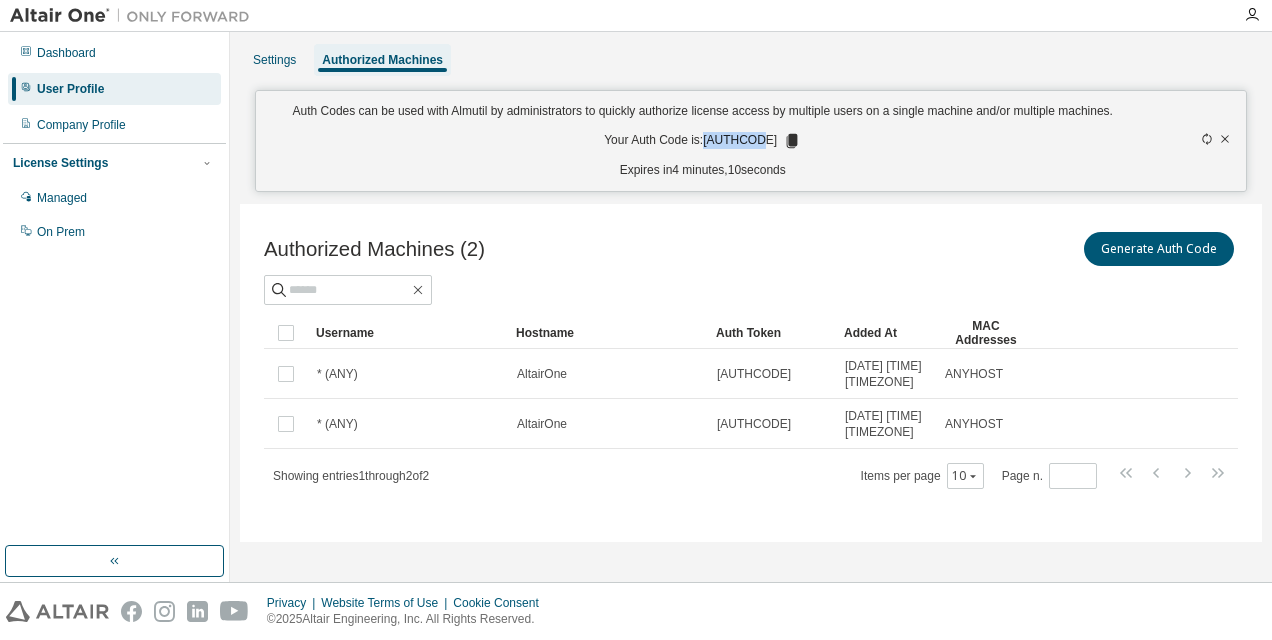 copy on "NBOD4U9U" 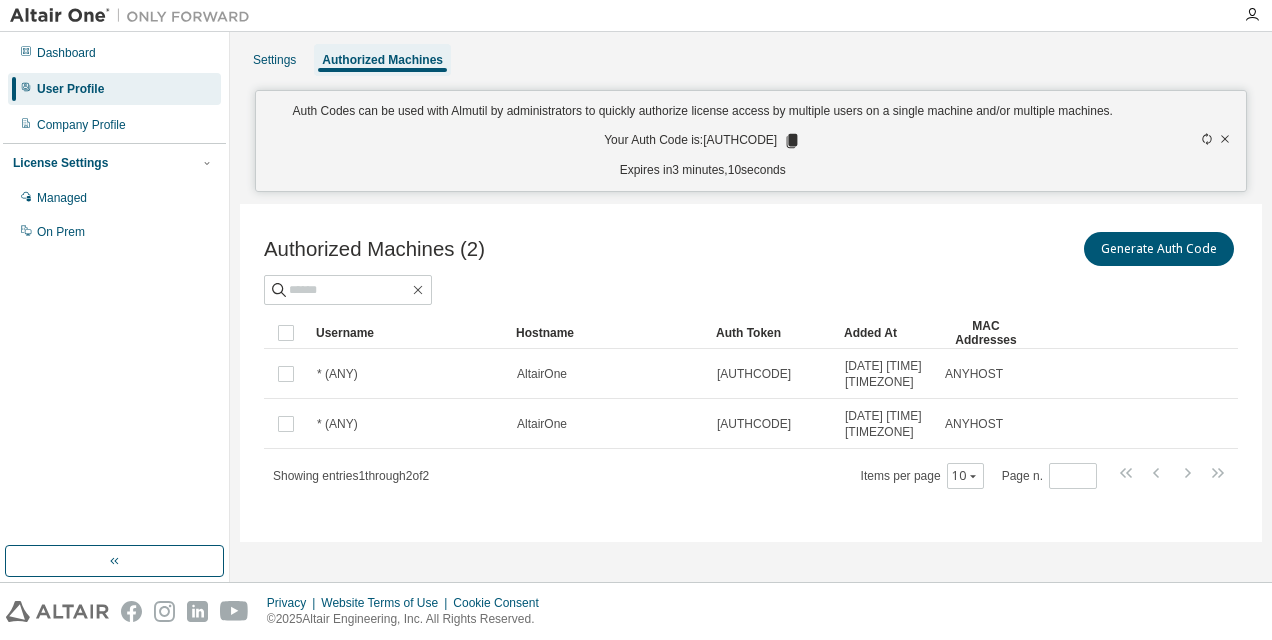 click on "User Profile" at bounding box center [70, 89] 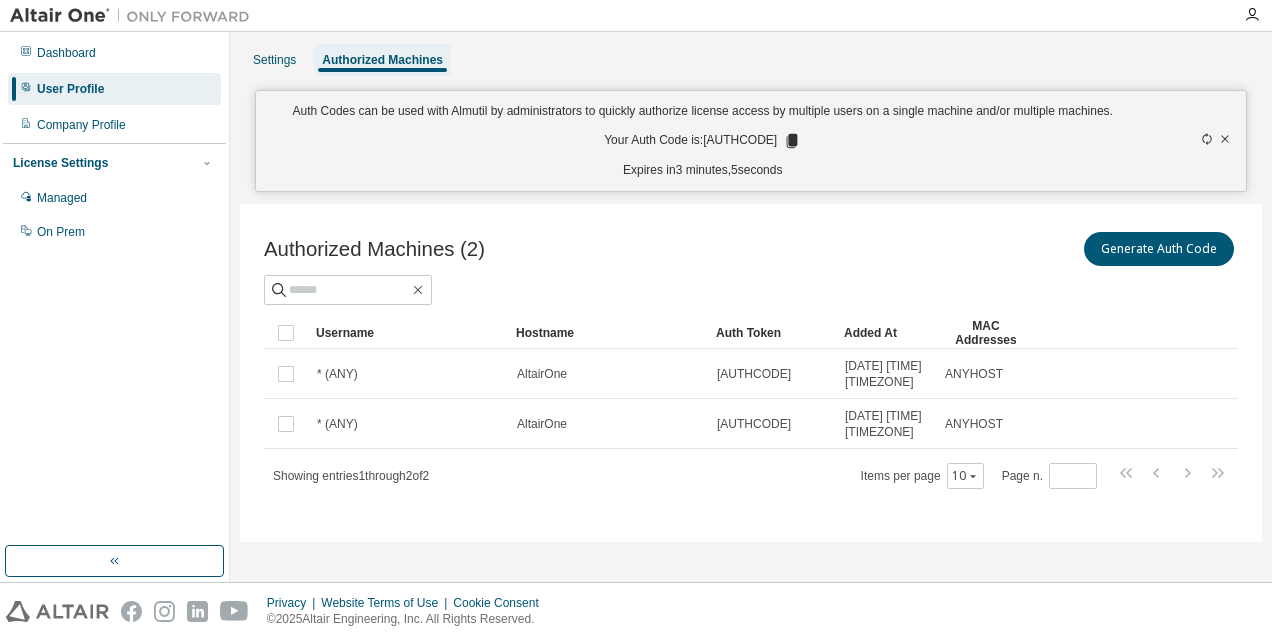 click on "User Profile" at bounding box center [70, 89] 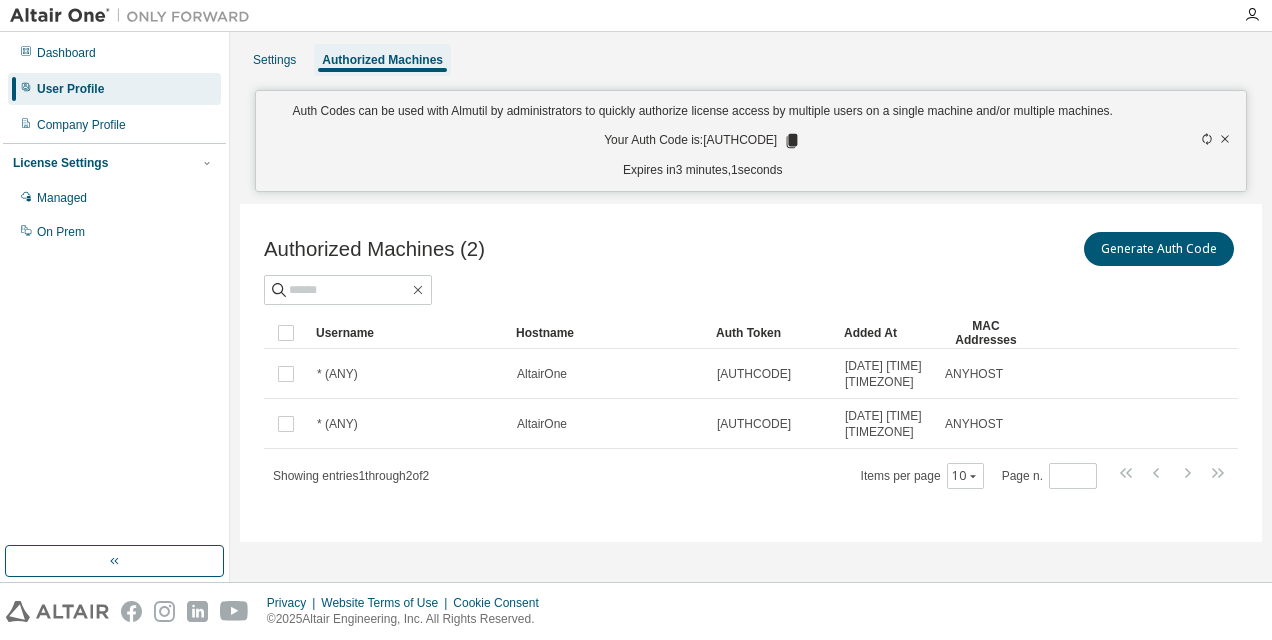 click 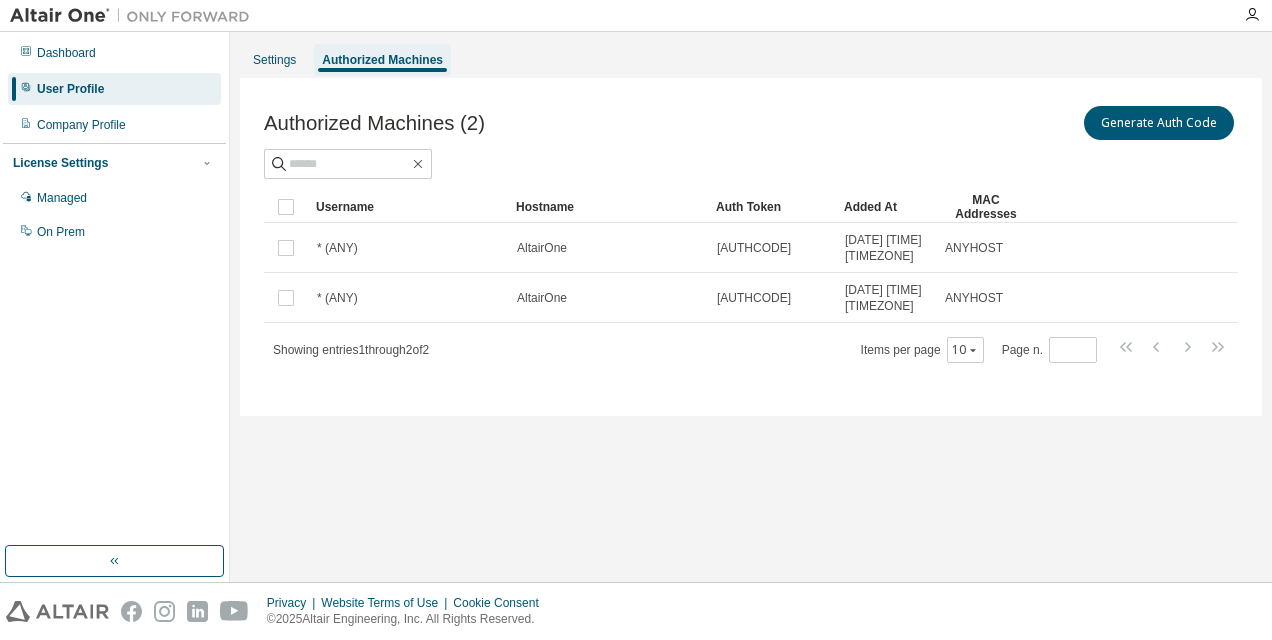 click on "User Profile" at bounding box center [70, 89] 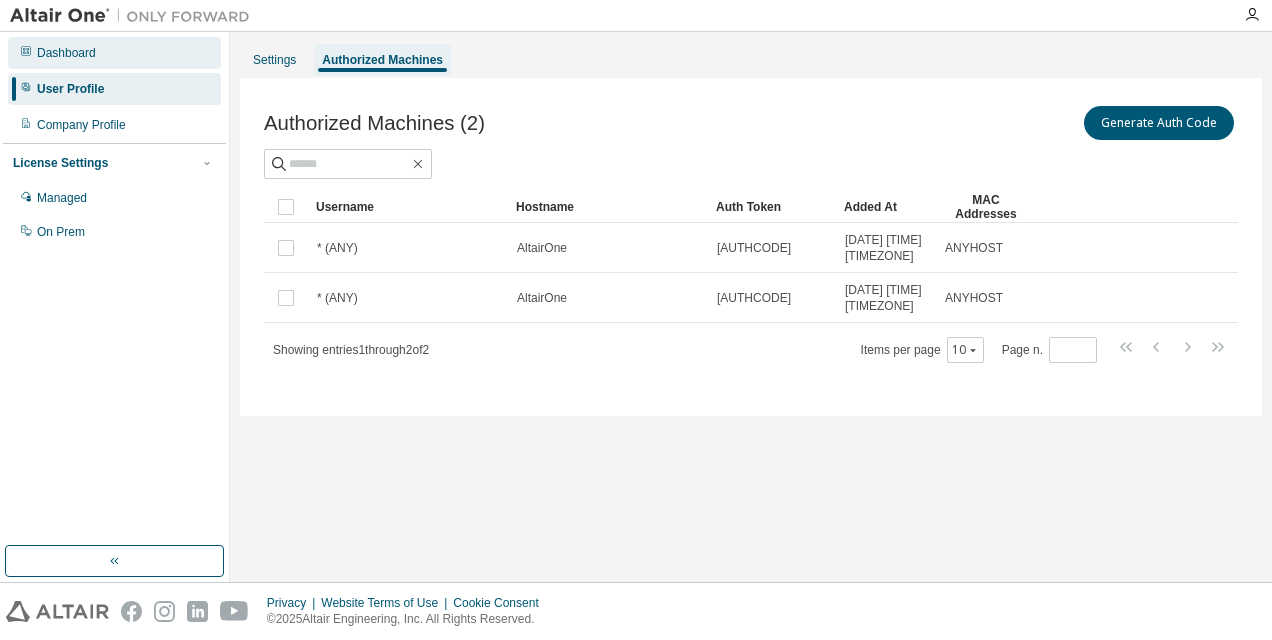 click on "Dashboard" at bounding box center [66, 53] 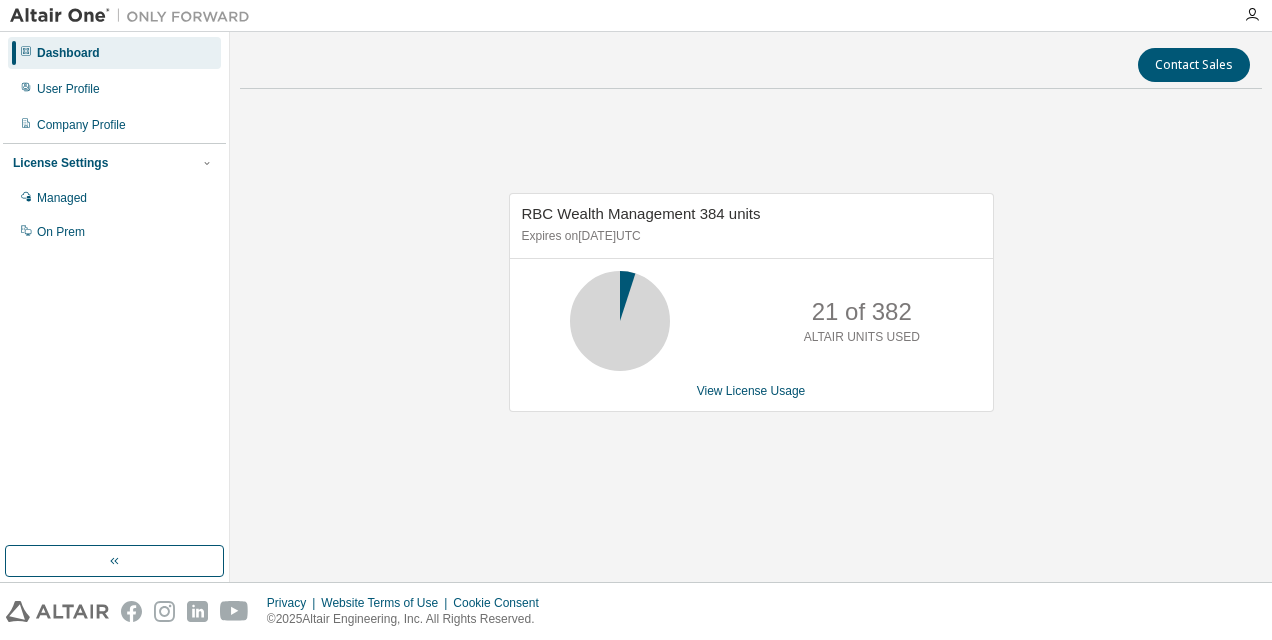 drag, startPoint x: 85, startPoint y: 57, endPoint x: 628, endPoint y: 526, distance: 717.5026 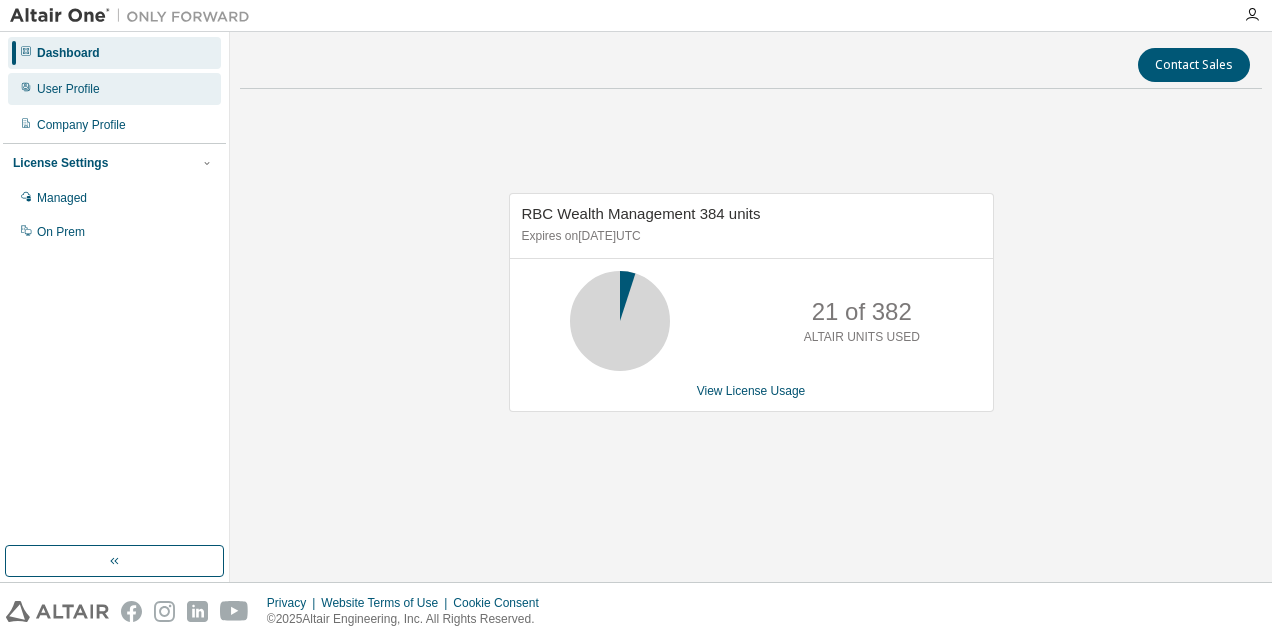click on "User Profile" at bounding box center [68, 89] 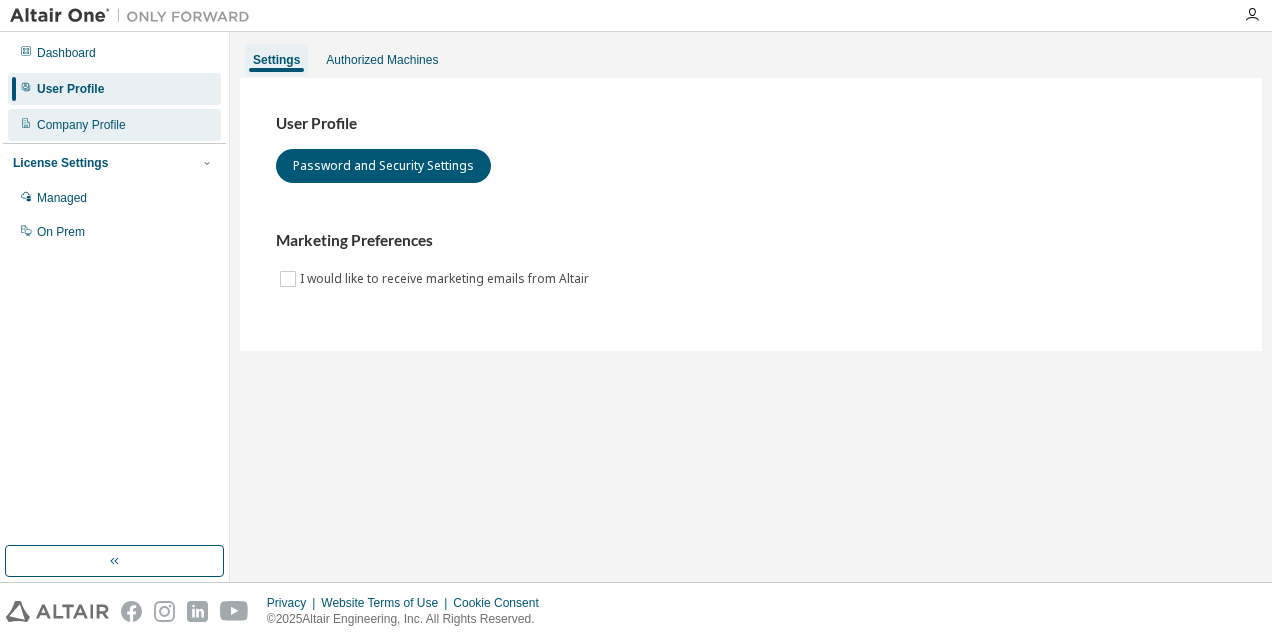 click on "Company Profile" at bounding box center (81, 125) 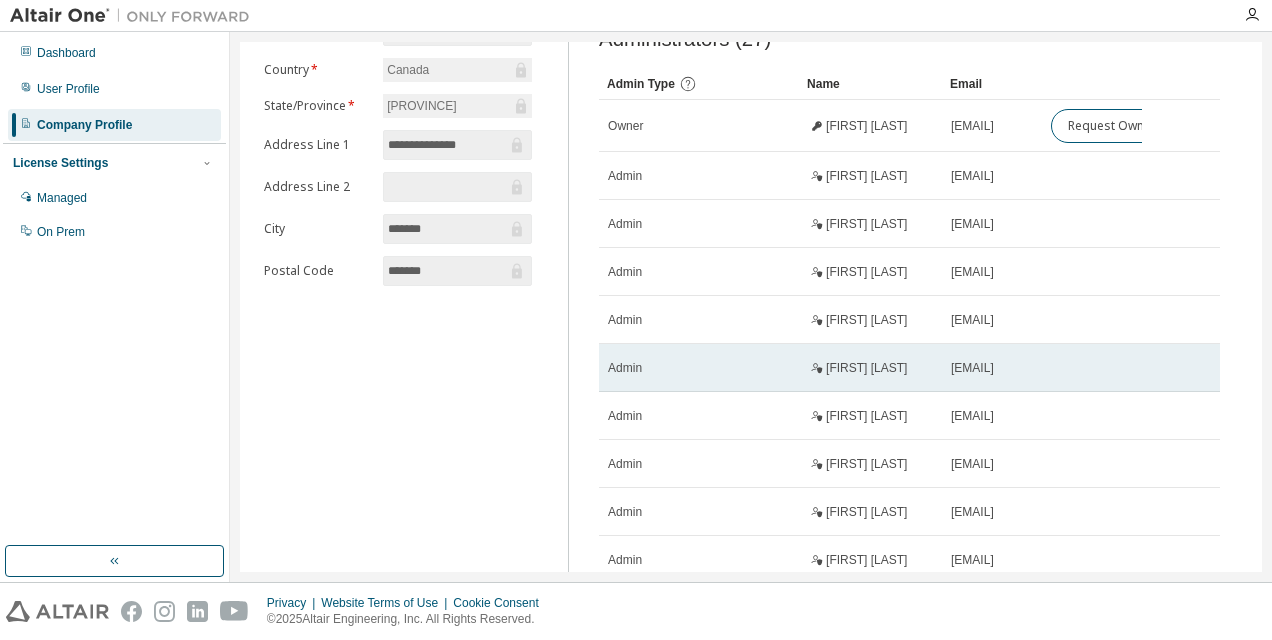 scroll, scrollTop: 0, scrollLeft: 0, axis: both 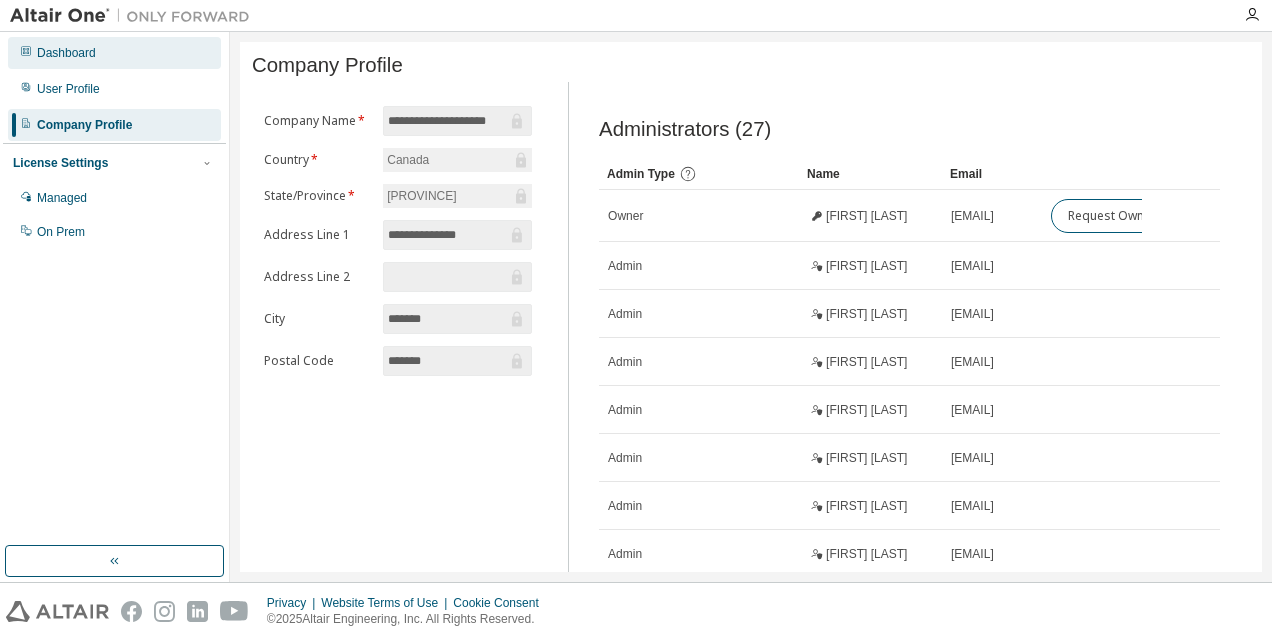 click on "Dashboard" at bounding box center (66, 53) 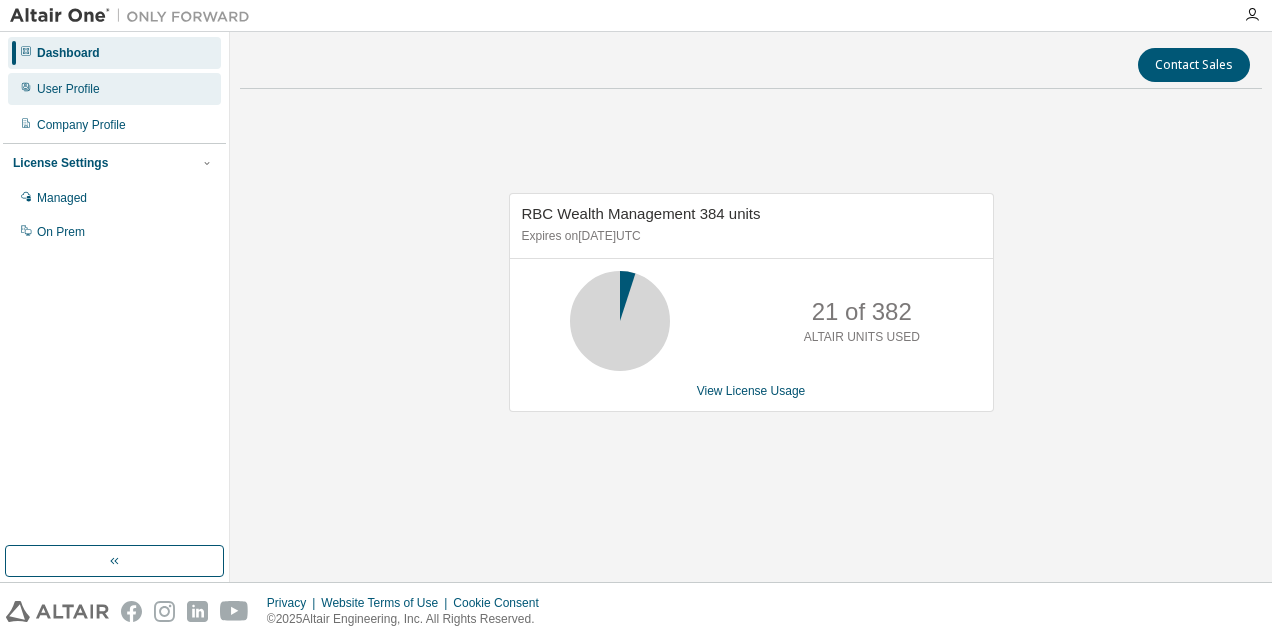 click on "User Profile" at bounding box center [68, 89] 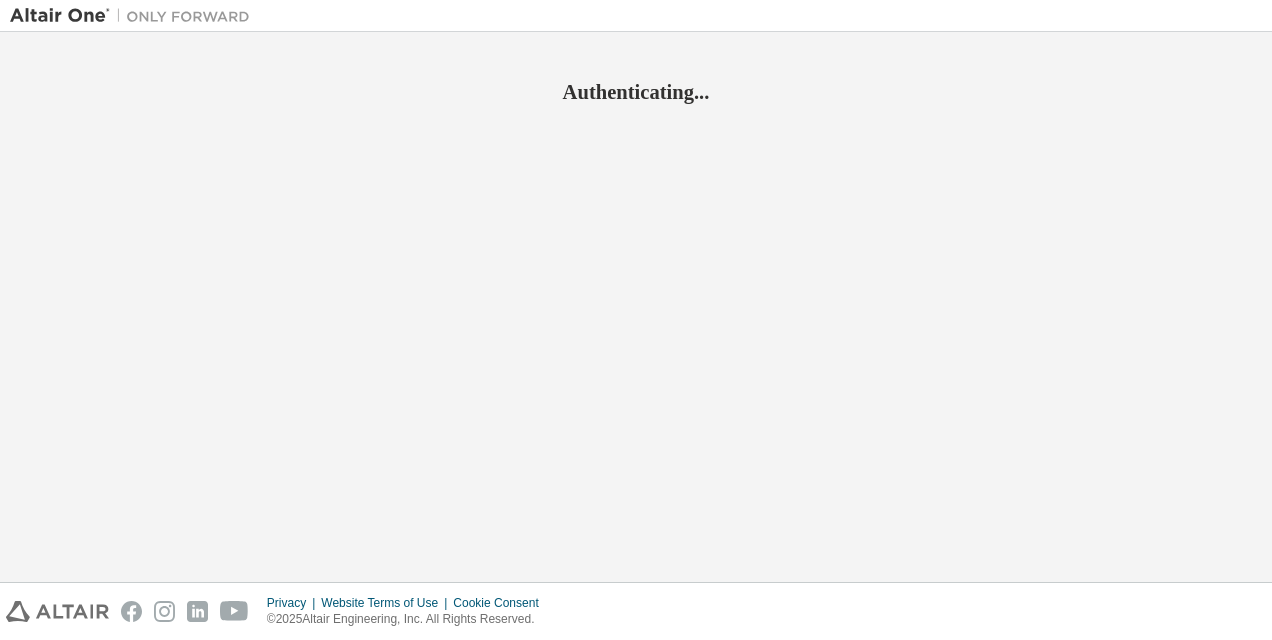 scroll, scrollTop: 0, scrollLeft: 0, axis: both 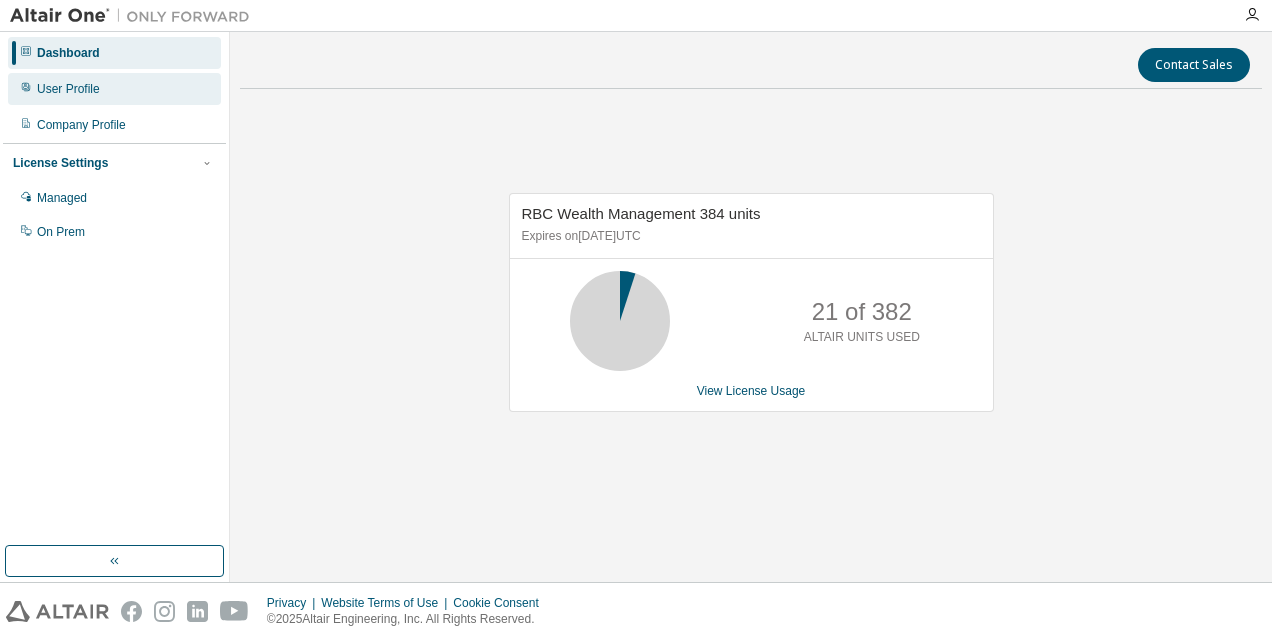 click on "User Profile" at bounding box center (68, 89) 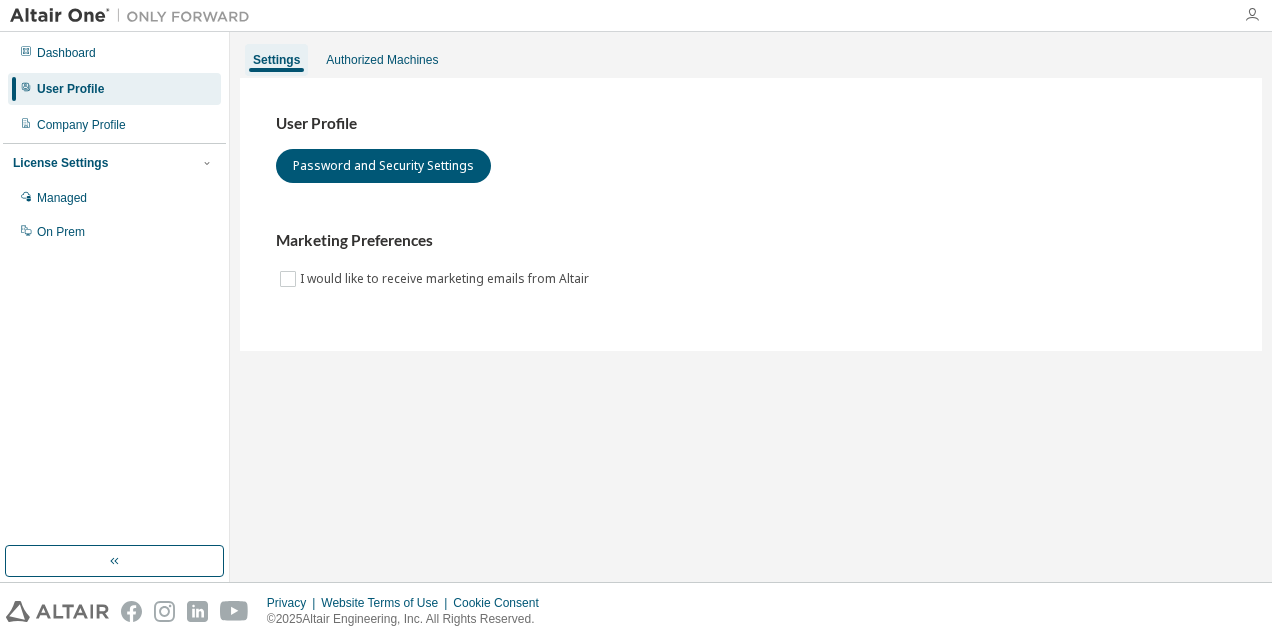 click at bounding box center (1252, 15) 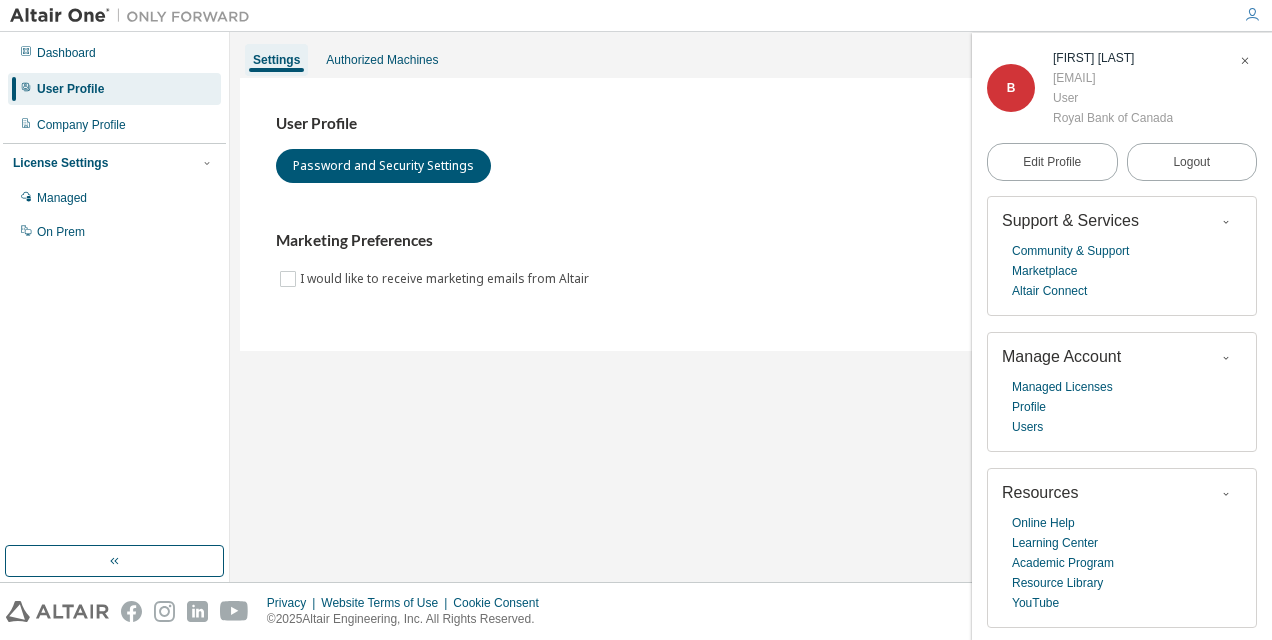 click on "Settings Authorized Machines" at bounding box center [751, 60] 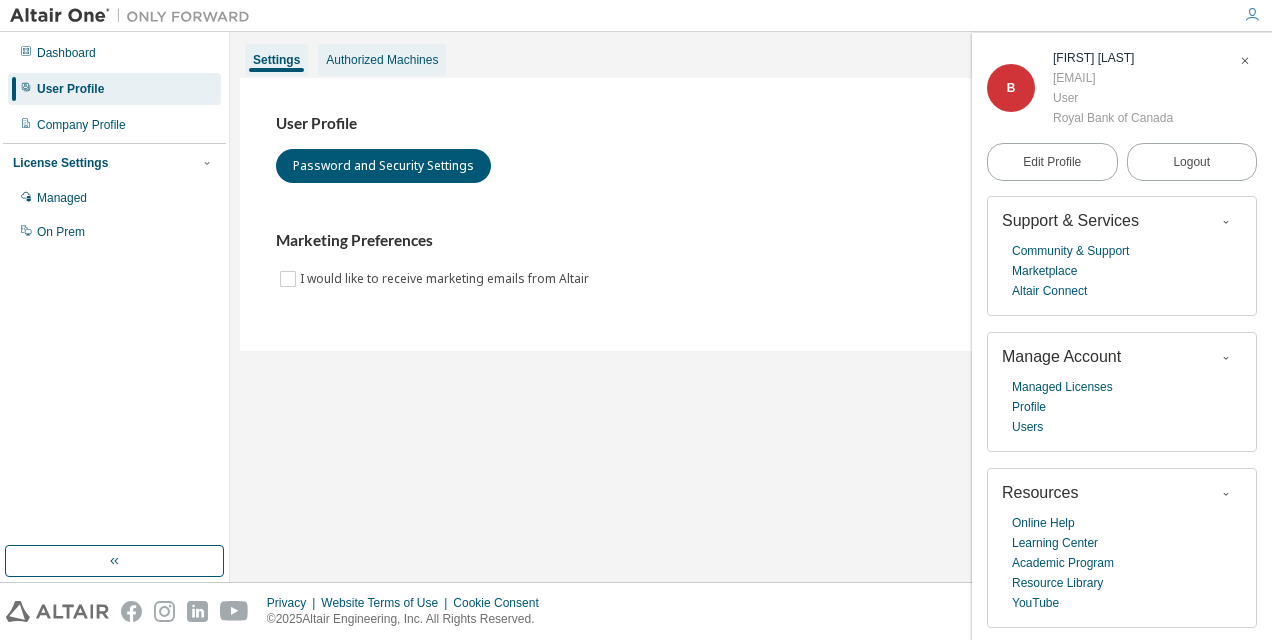 click on "Authorized Machines" at bounding box center (382, 60) 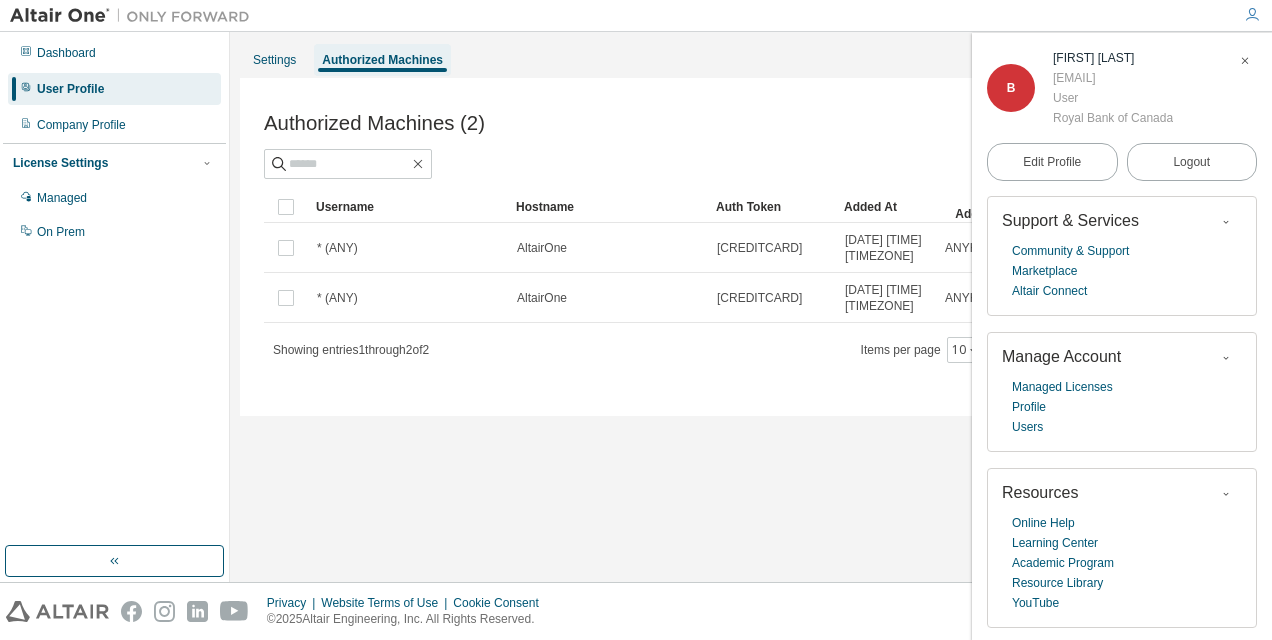 click at bounding box center (1245, 61) 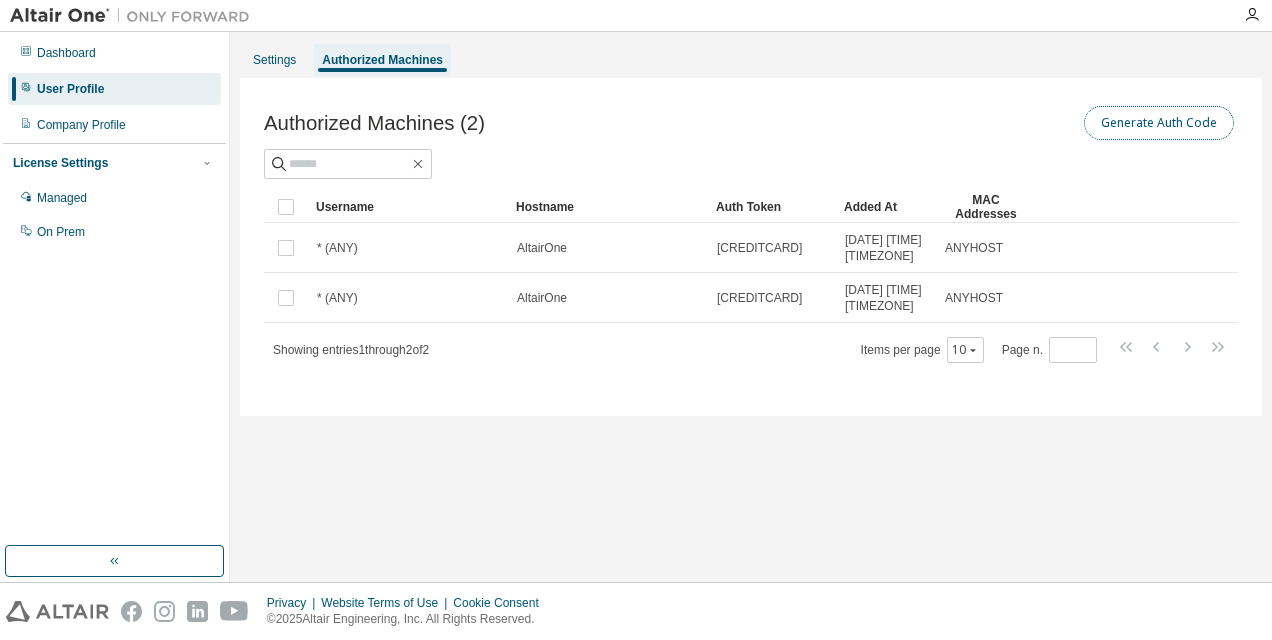click on "Generate Auth Code" at bounding box center (1159, 123) 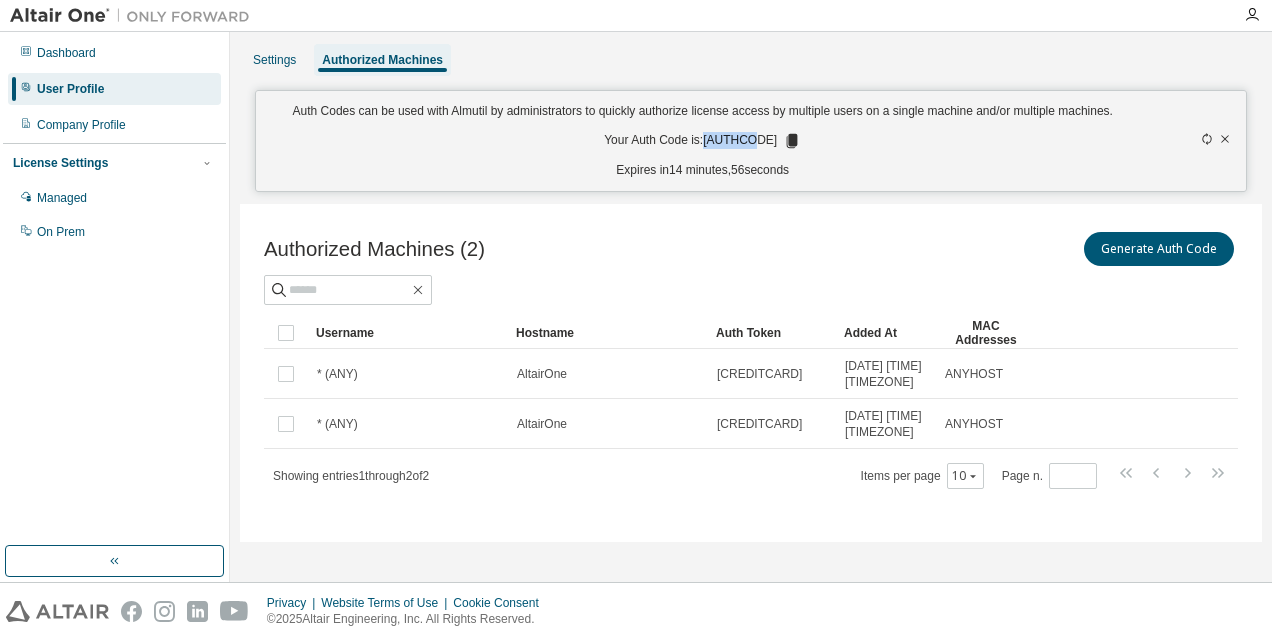 drag, startPoint x: 714, startPoint y: 142, endPoint x: 766, endPoint y: 138, distance: 52.153618 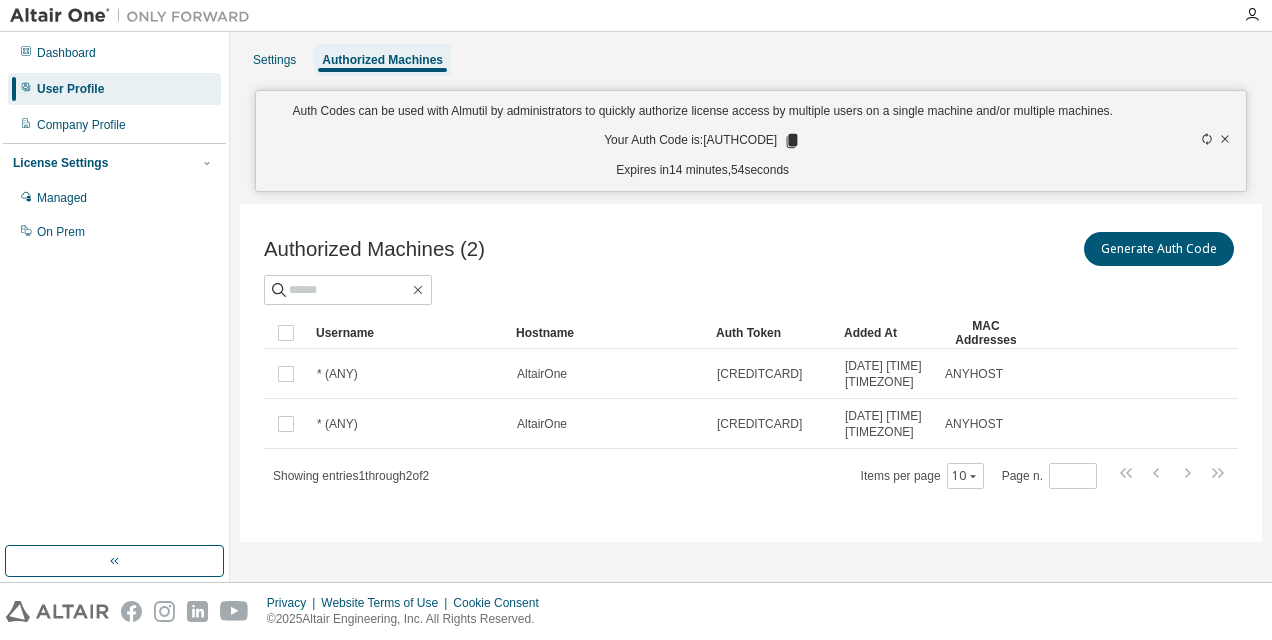 drag, startPoint x: 766, startPoint y: 138, endPoint x: 750, endPoint y: 156, distance: 24.083189 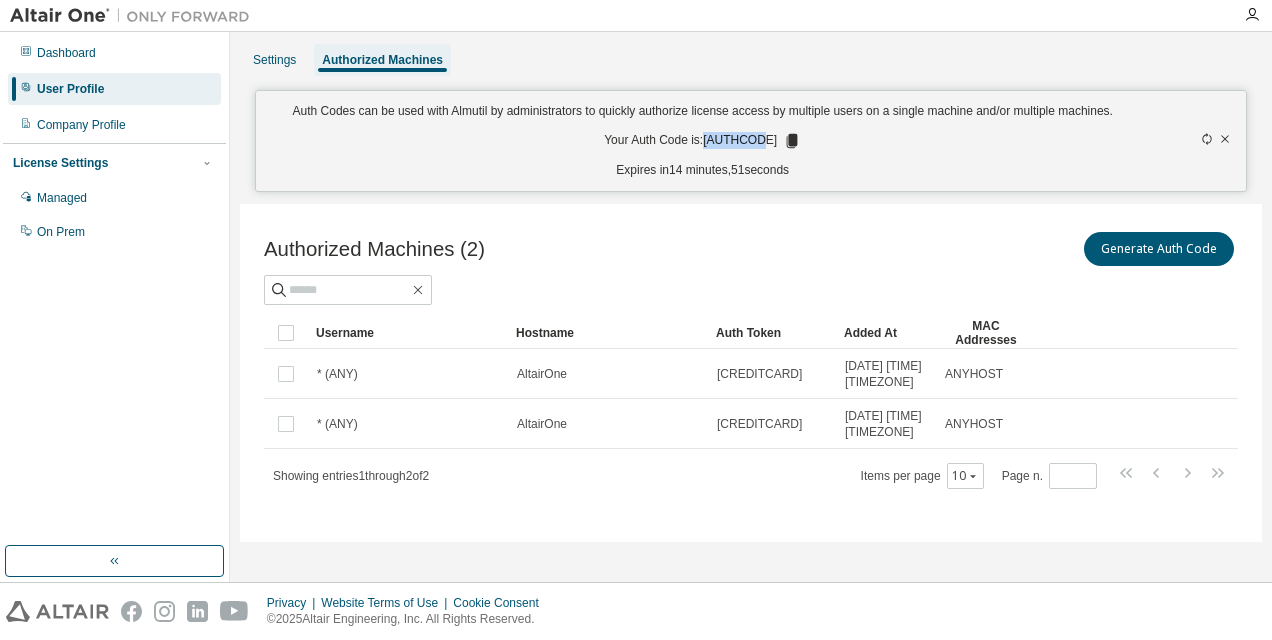 drag, startPoint x: 712, startPoint y: 144, endPoint x: 769, endPoint y: 136, distance: 57.558666 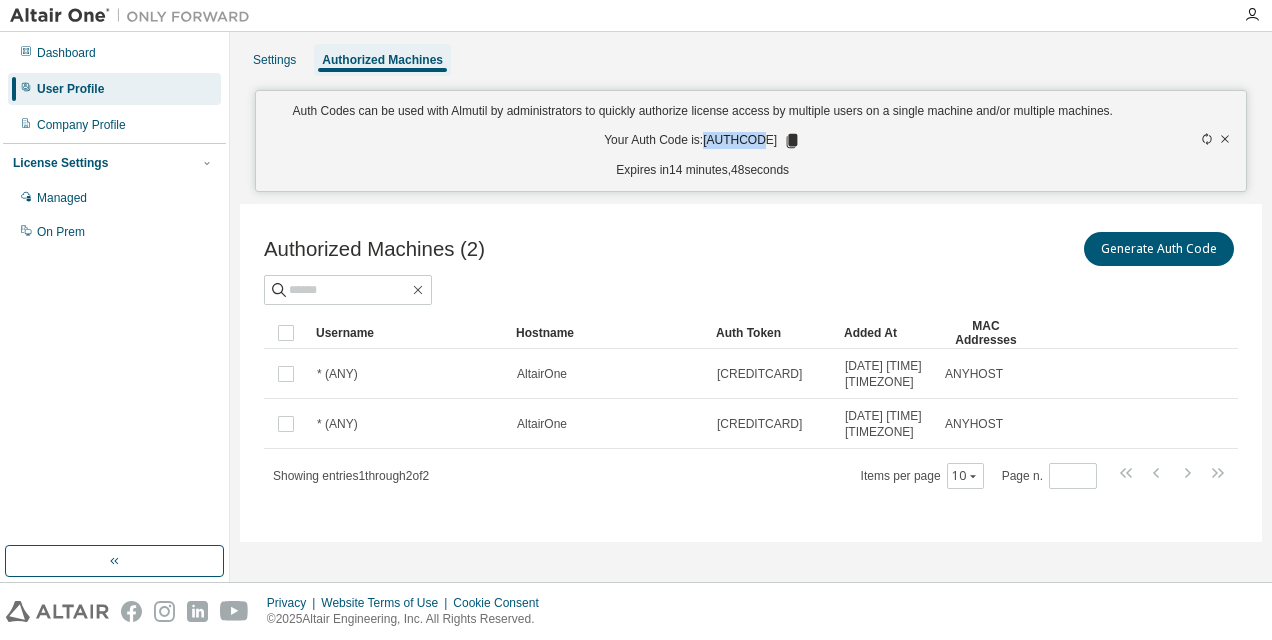drag, startPoint x: 769, startPoint y: 136, endPoint x: 739, endPoint y: 138, distance: 30.066593 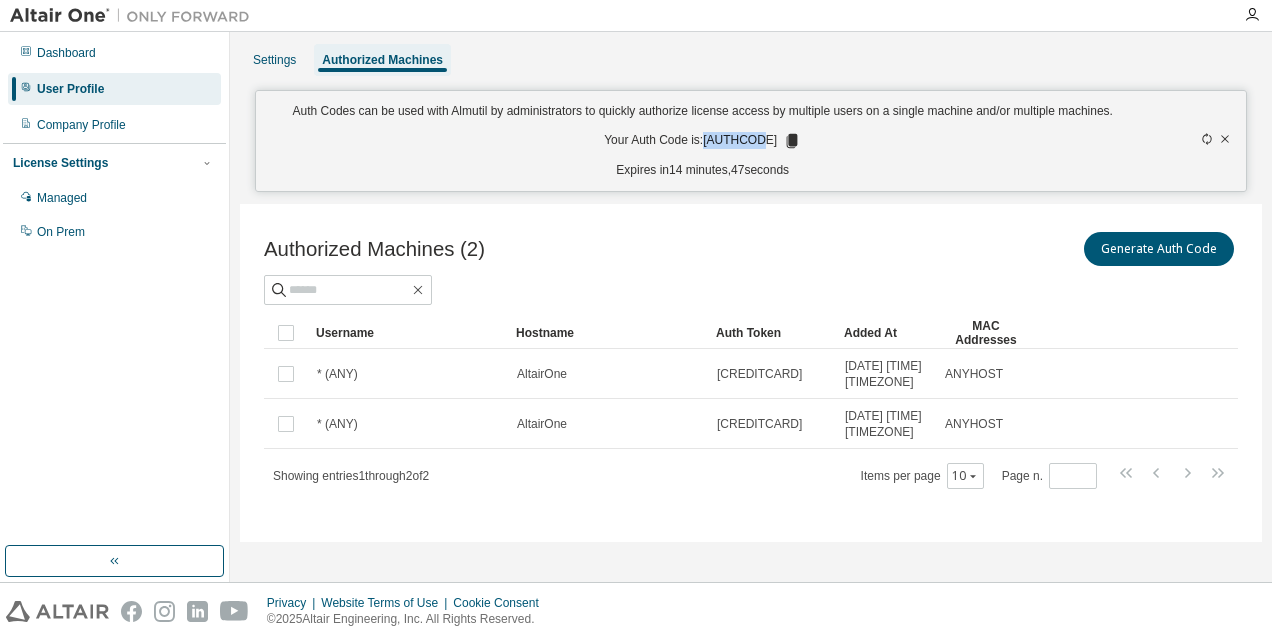copy on "D56Q67UI" 